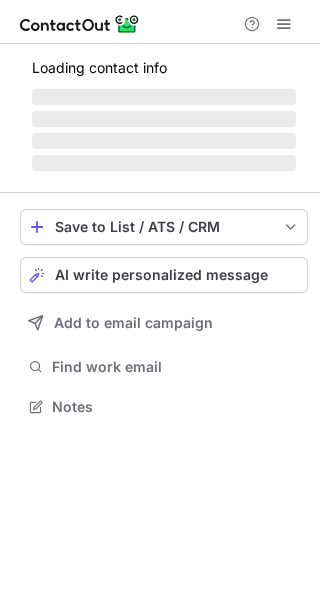scroll, scrollTop: 0, scrollLeft: 0, axis: both 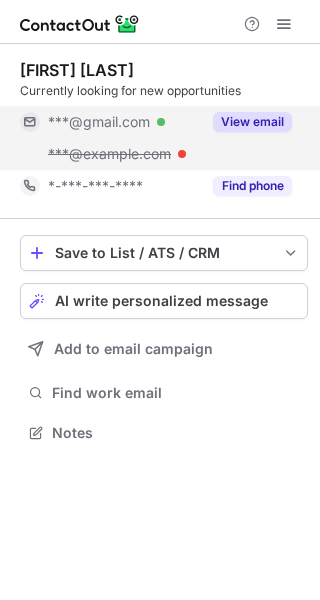 click on "View email" at bounding box center [252, 122] 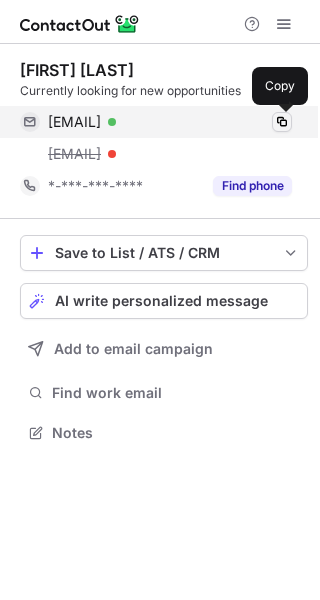 click at bounding box center (282, 122) 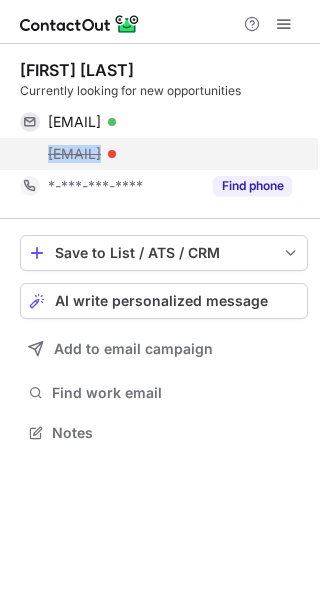 drag, startPoint x: 269, startPoint y: 160, endPoint x: 46, endPoint y: 160, distance: 223 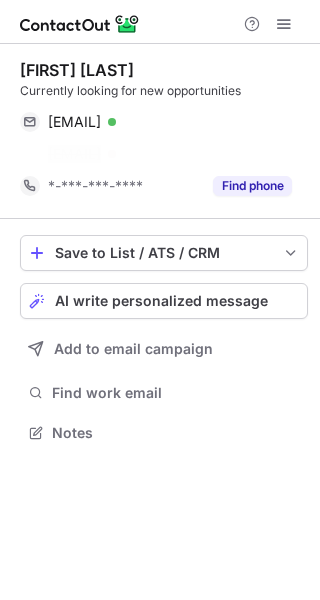 scroll, scrollTop: 387, scrollLeft: 320, axis: both 